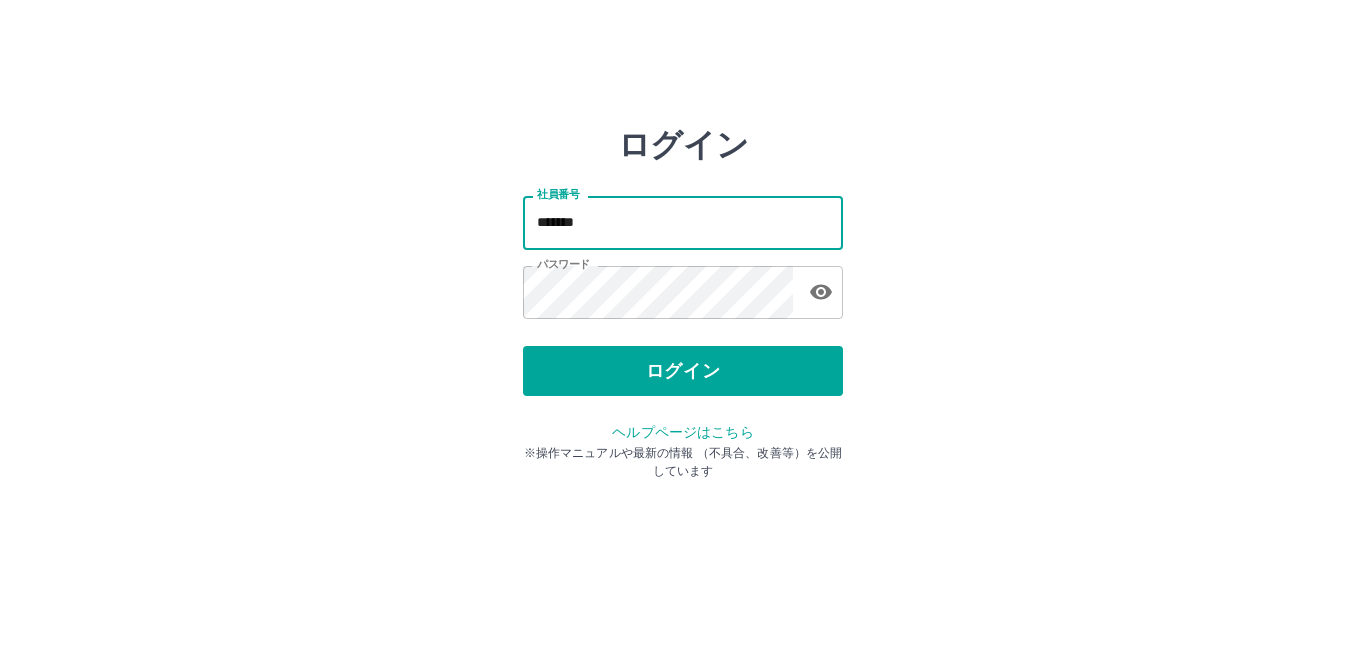 scroll, scrollTop: 0, scrollLeft: 0, axis: both 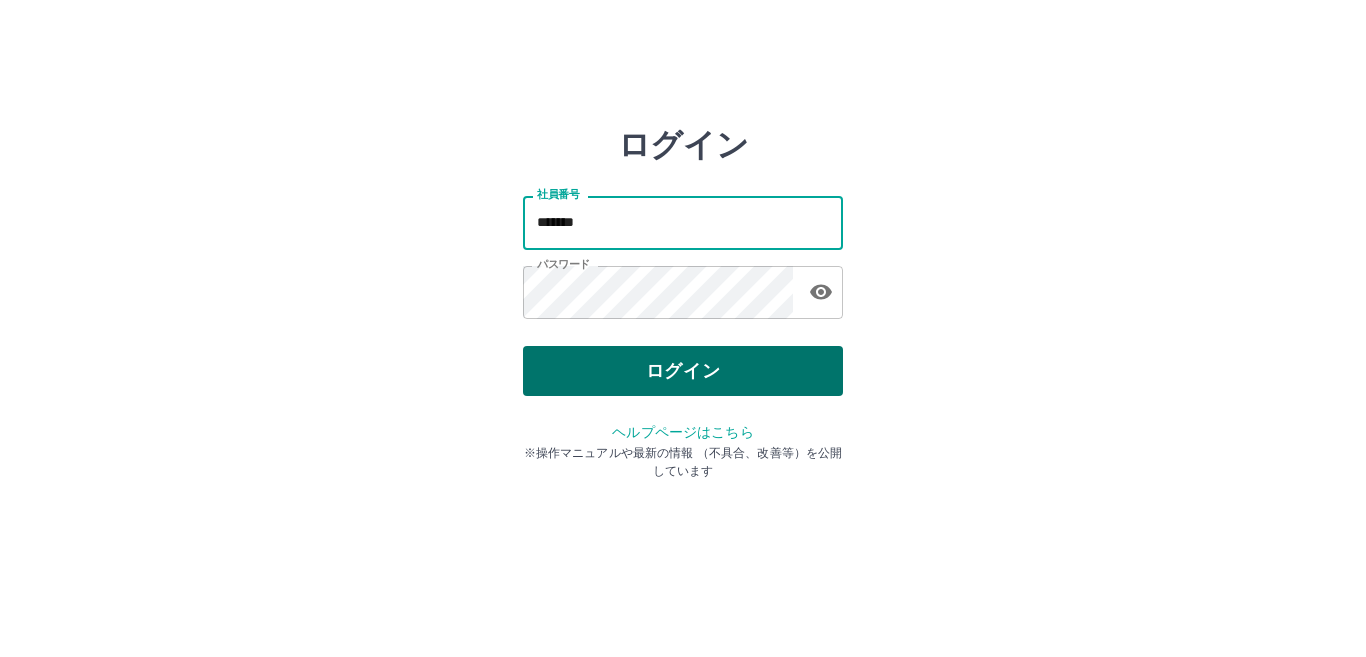 click on "ログイン" at bounding box center (683, 371) 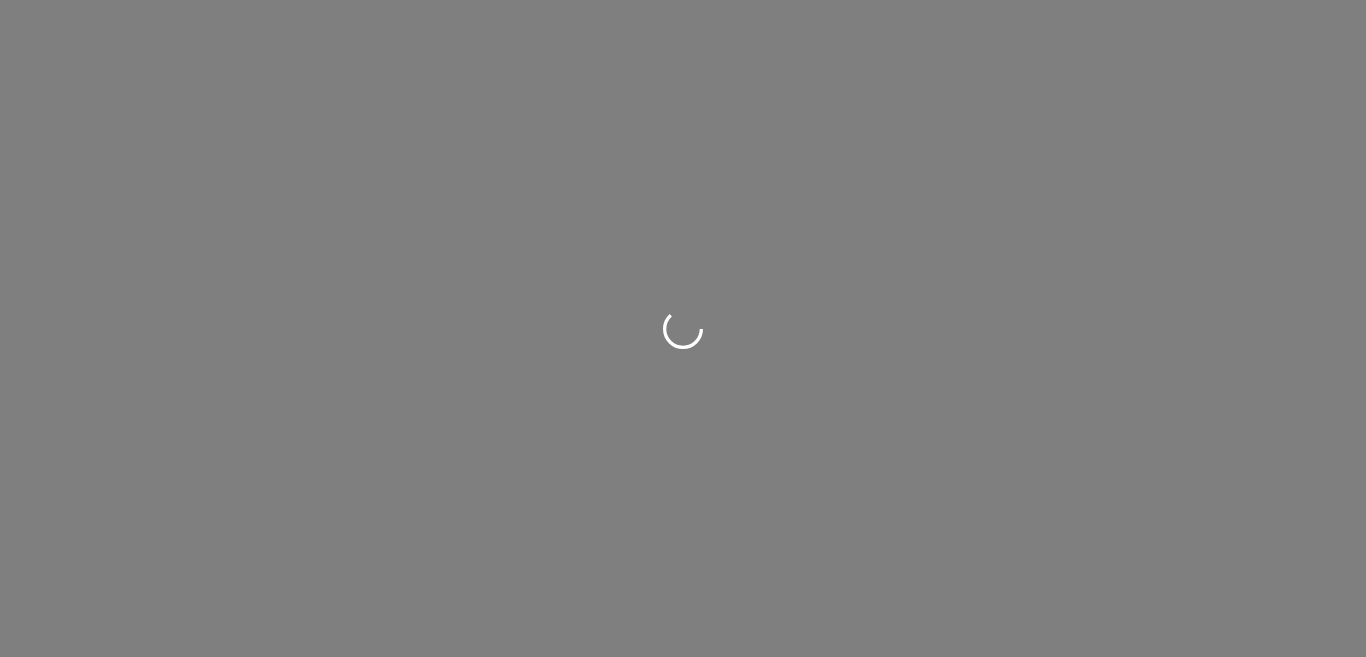 scroll, scrollTop: 0, scrollLeft: 0, axis: both 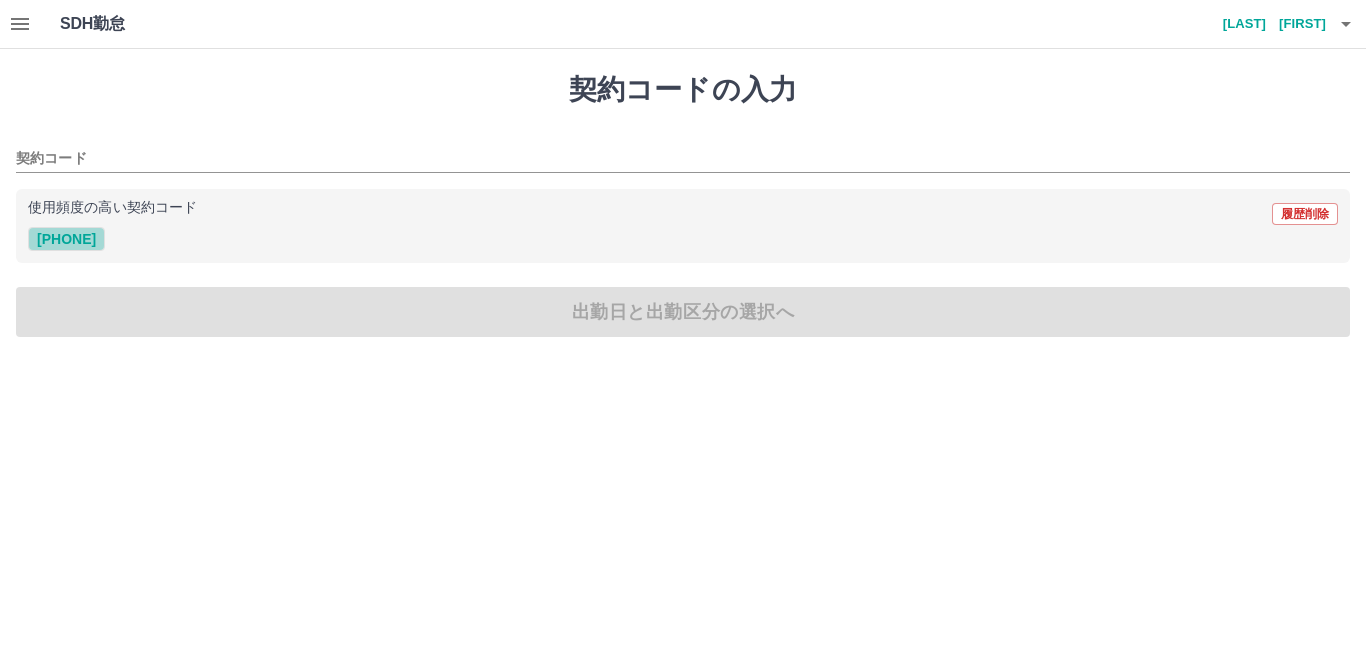 click on "[PHONE]" at bounding box center [66, 239] 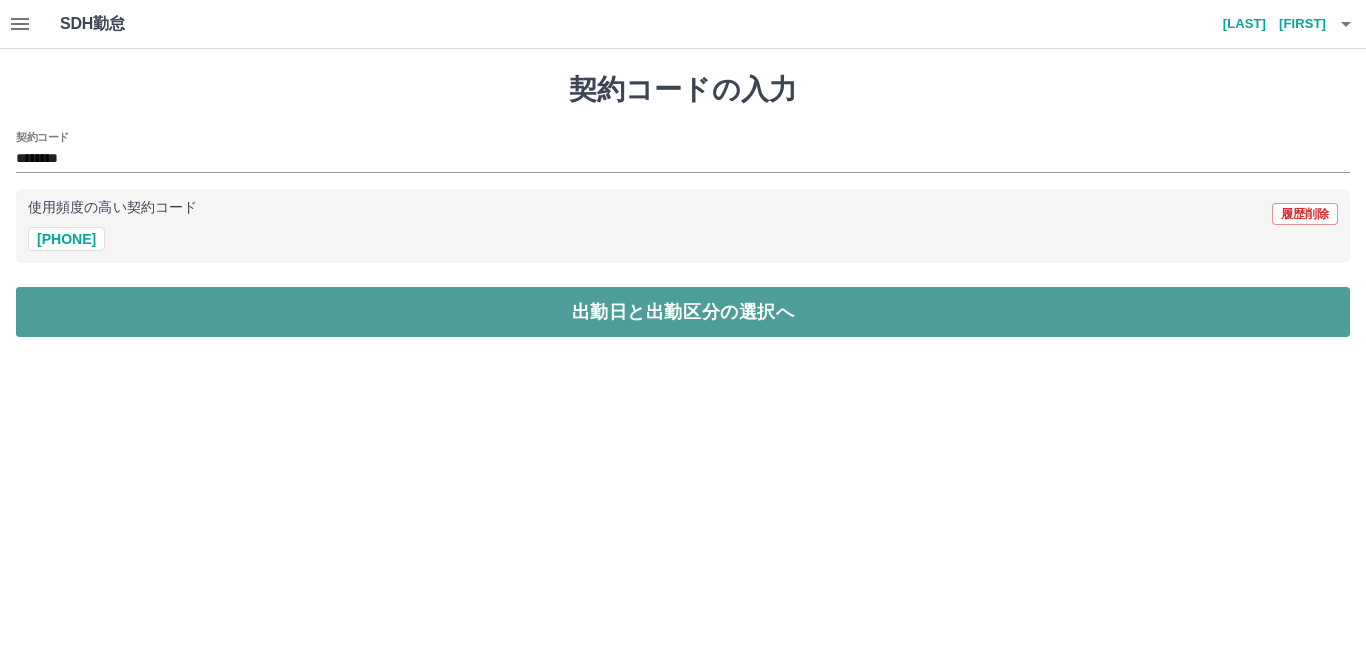 click on "出勤日と出勤区分の選択へ" at bounding box center (683, 312) 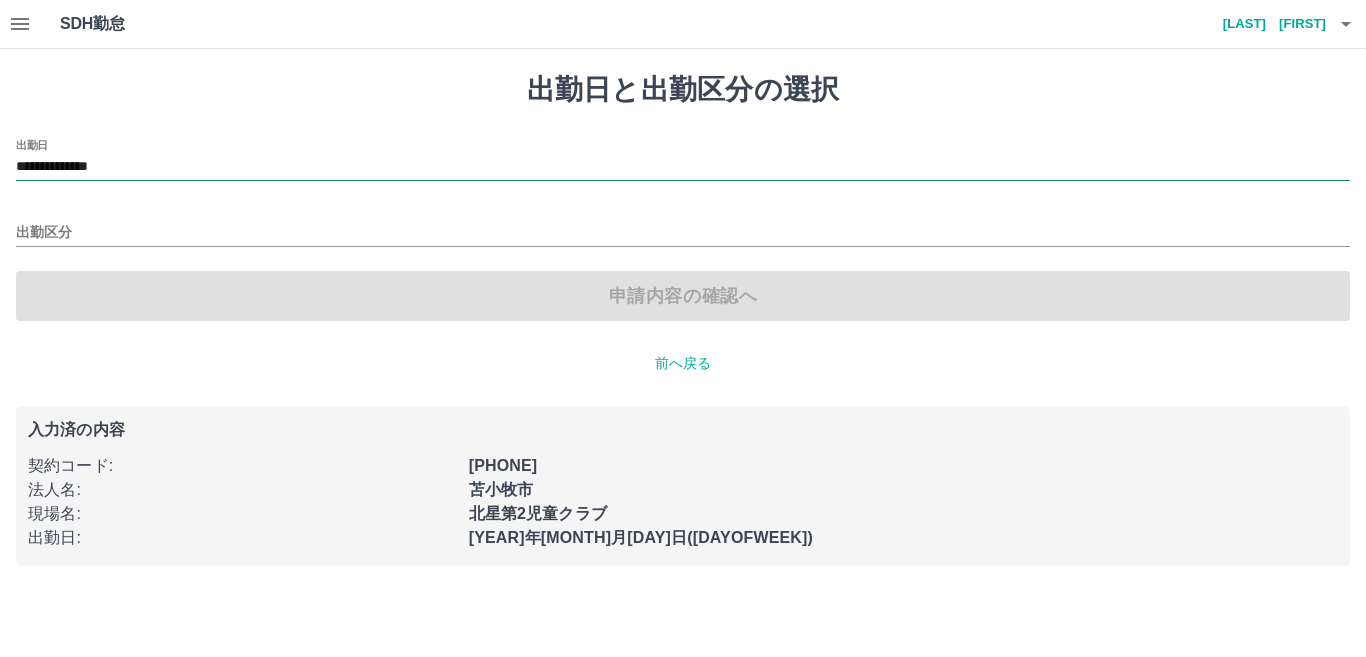 click on "**********" at bounding box center (683, 167) 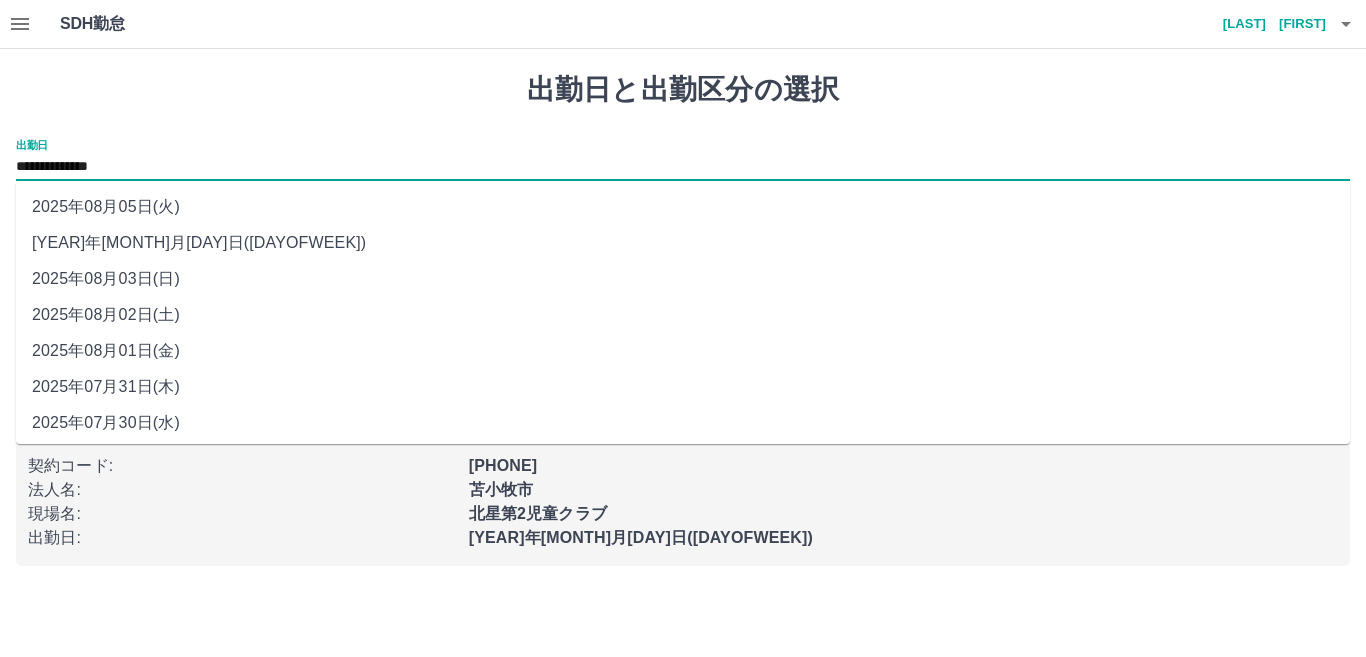 click on "2025年08月02日(土)" at bounding box center (683, 315) 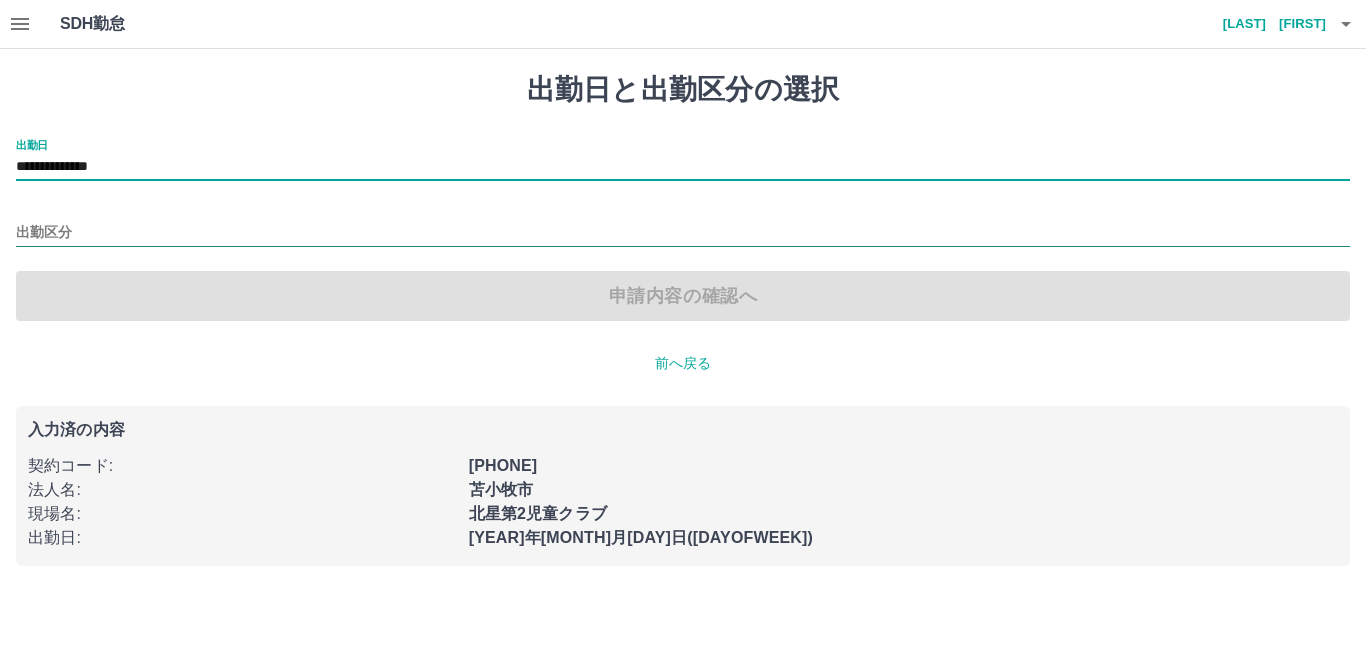 click on "出勤区分" at bounding box center [683, 233] 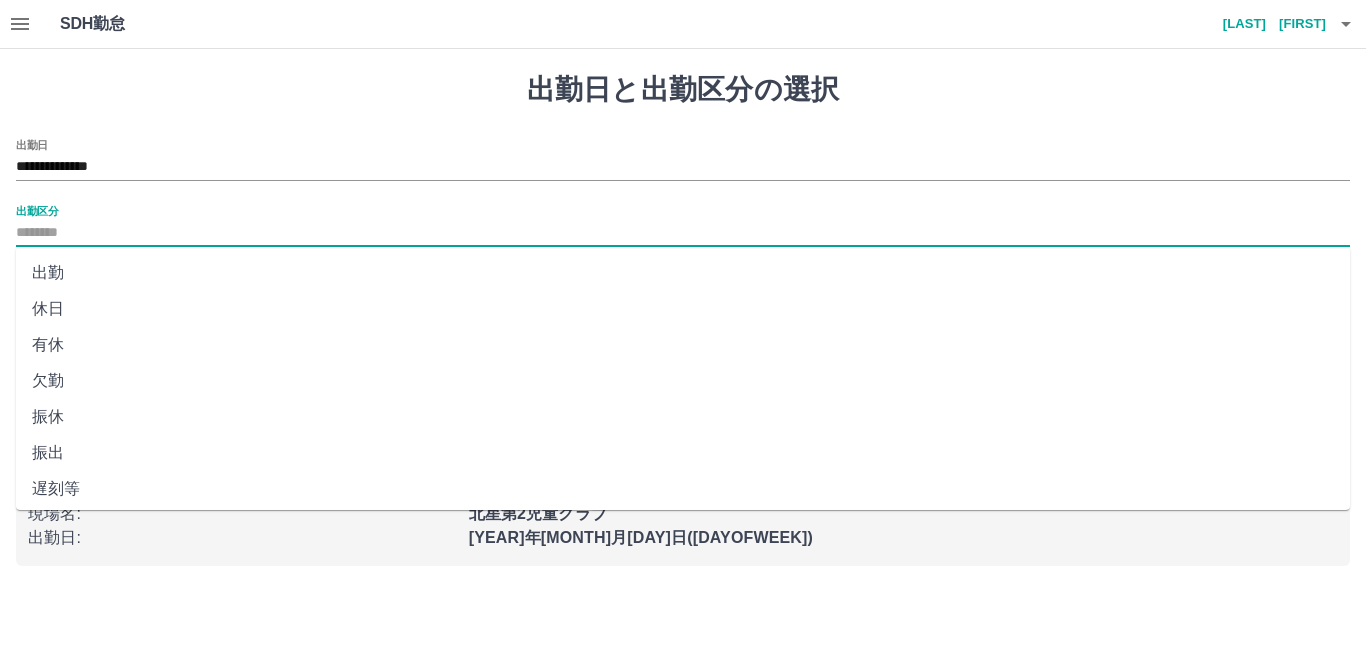 click on "休日" at bounding box center [683, 309] 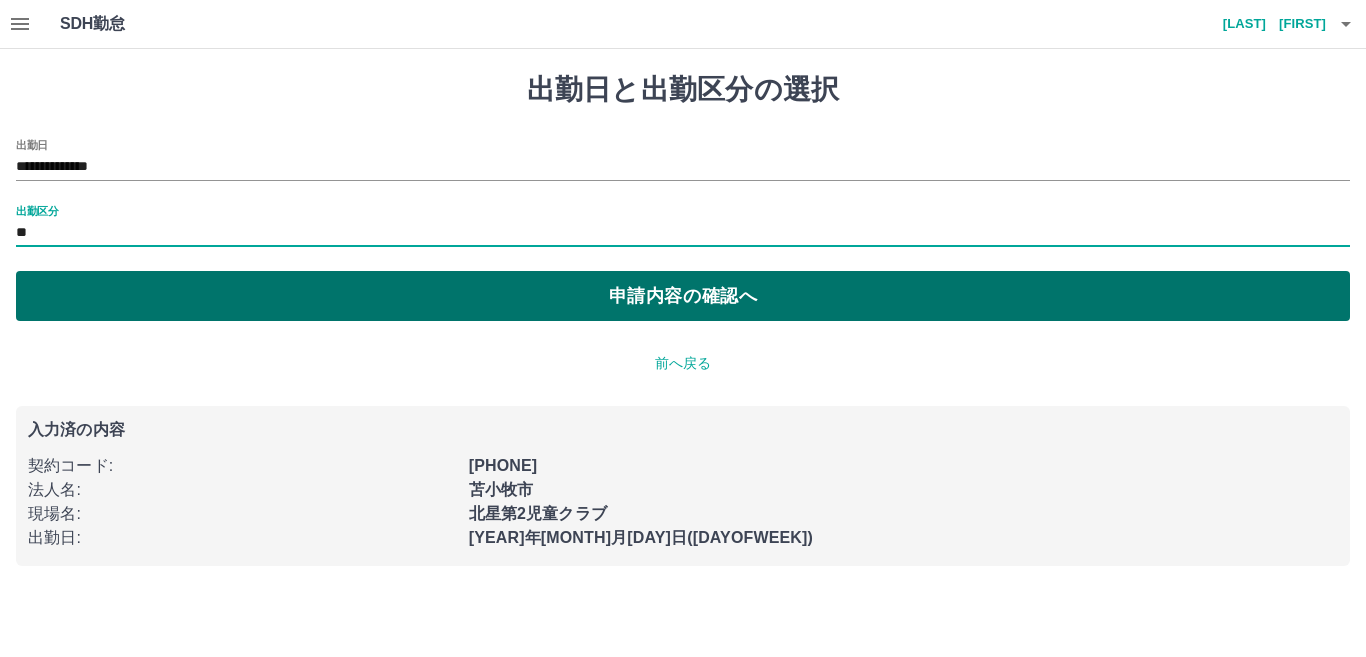 click on "申請内容の確認へ" at bounding box center [683, 296] 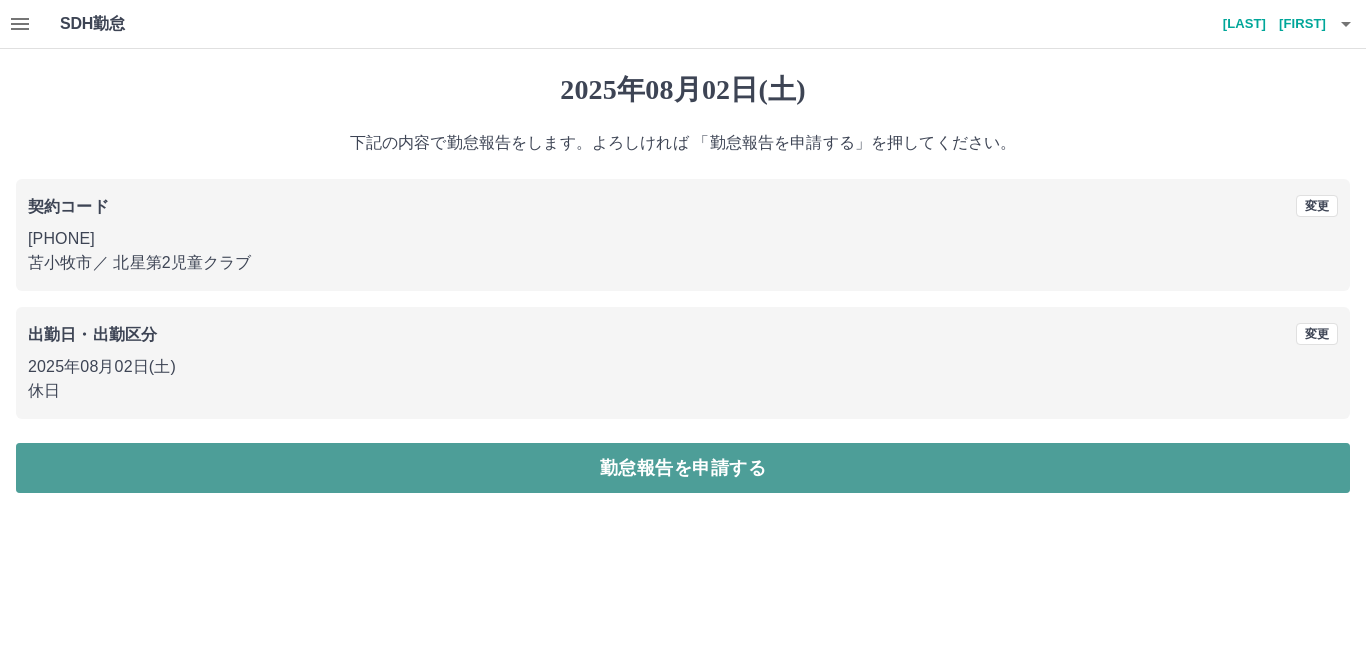 click on "勤怠報告を申請する" at bounding box center [683, 468] 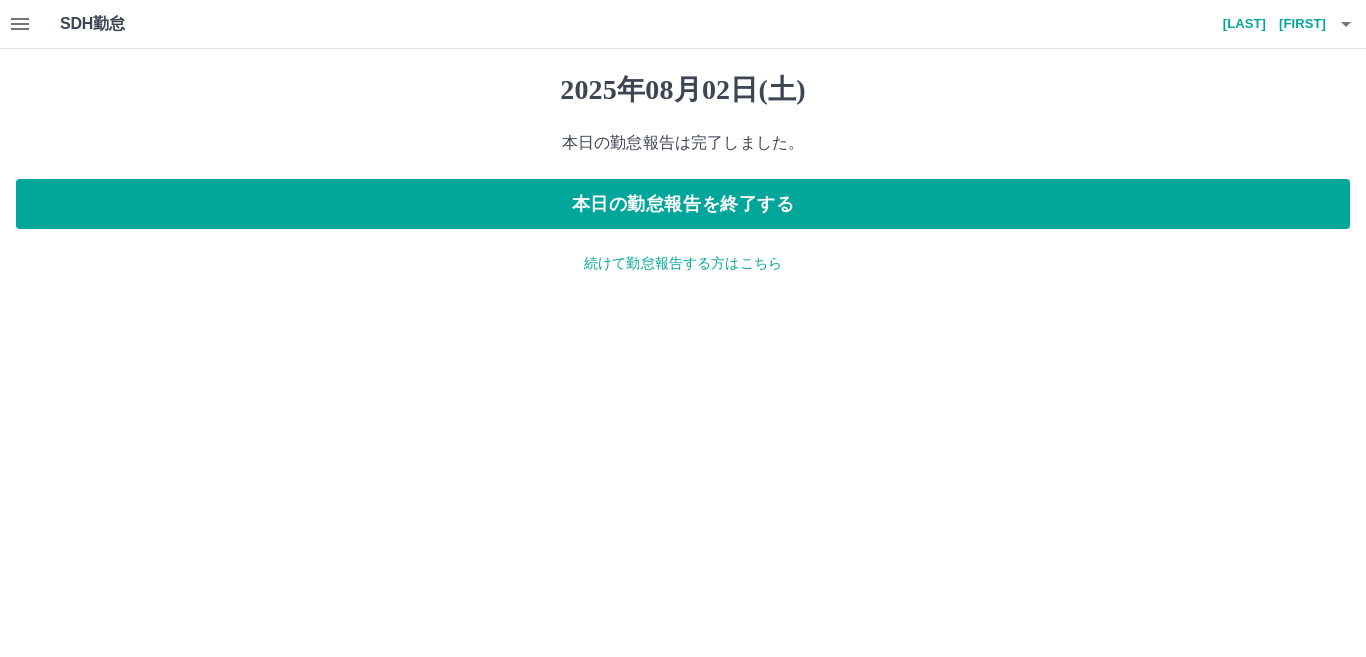 click on "続けて勤怠報告する方はこちら" at bounding box center [683, 263] 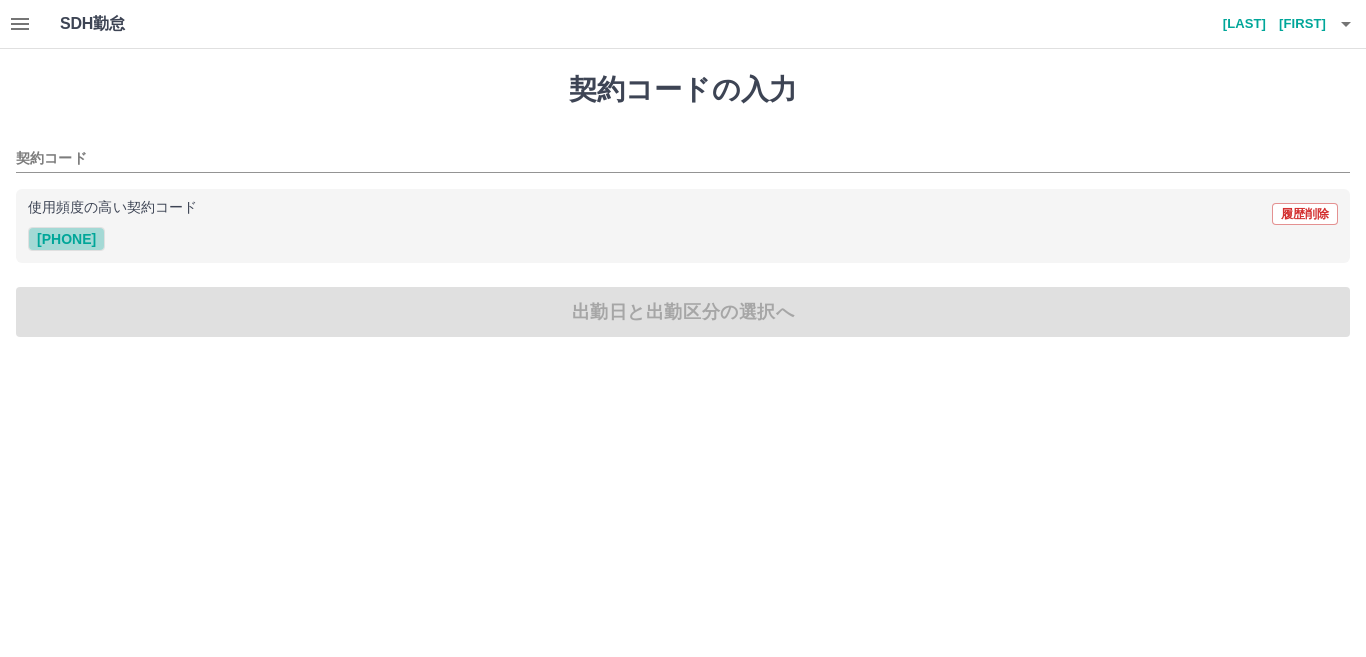click on "[PHONE]" at bounding box center (66, 239) 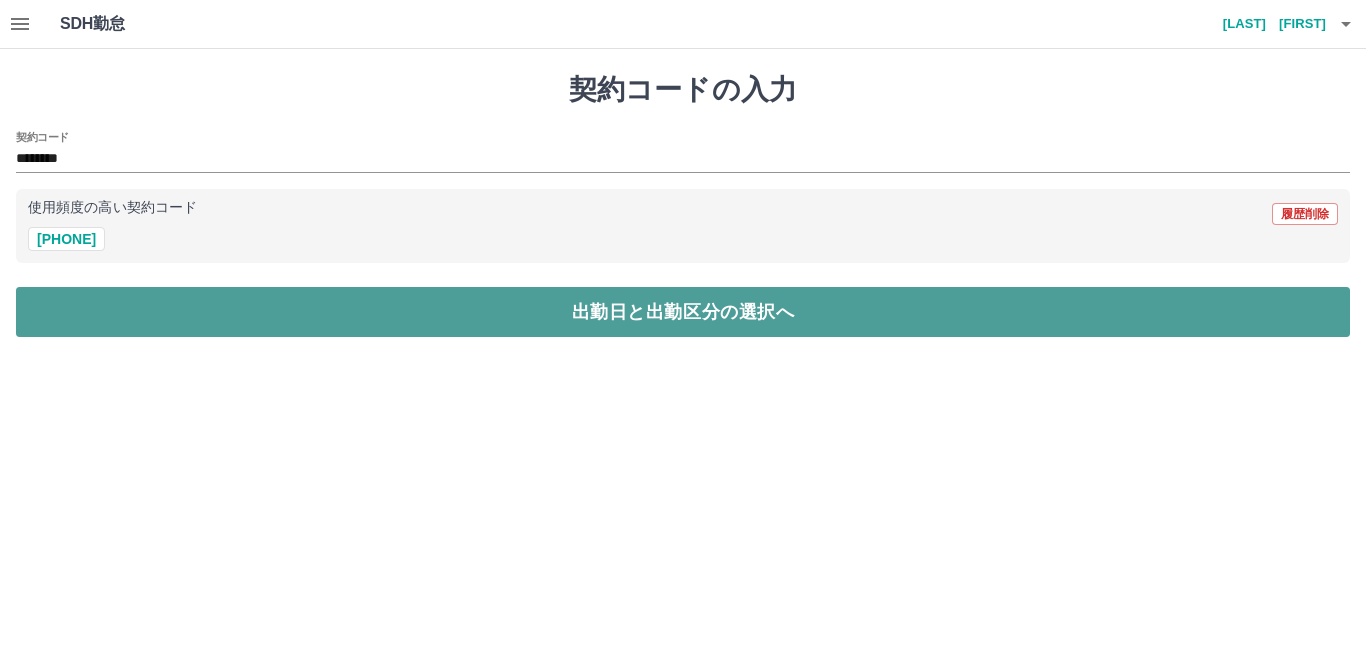 click on "出勤日と出勤区分の選択へ" at bounding box center [683, 312] 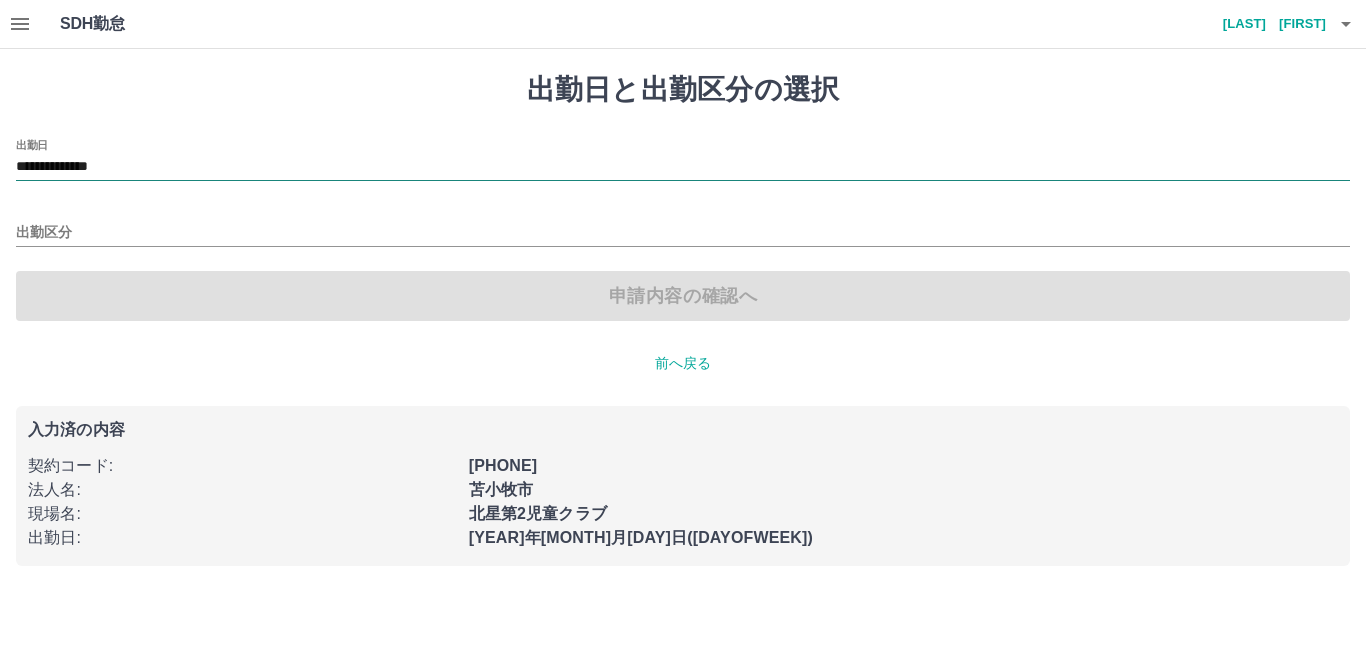 click on "**********" at bounding box center (683, 167) 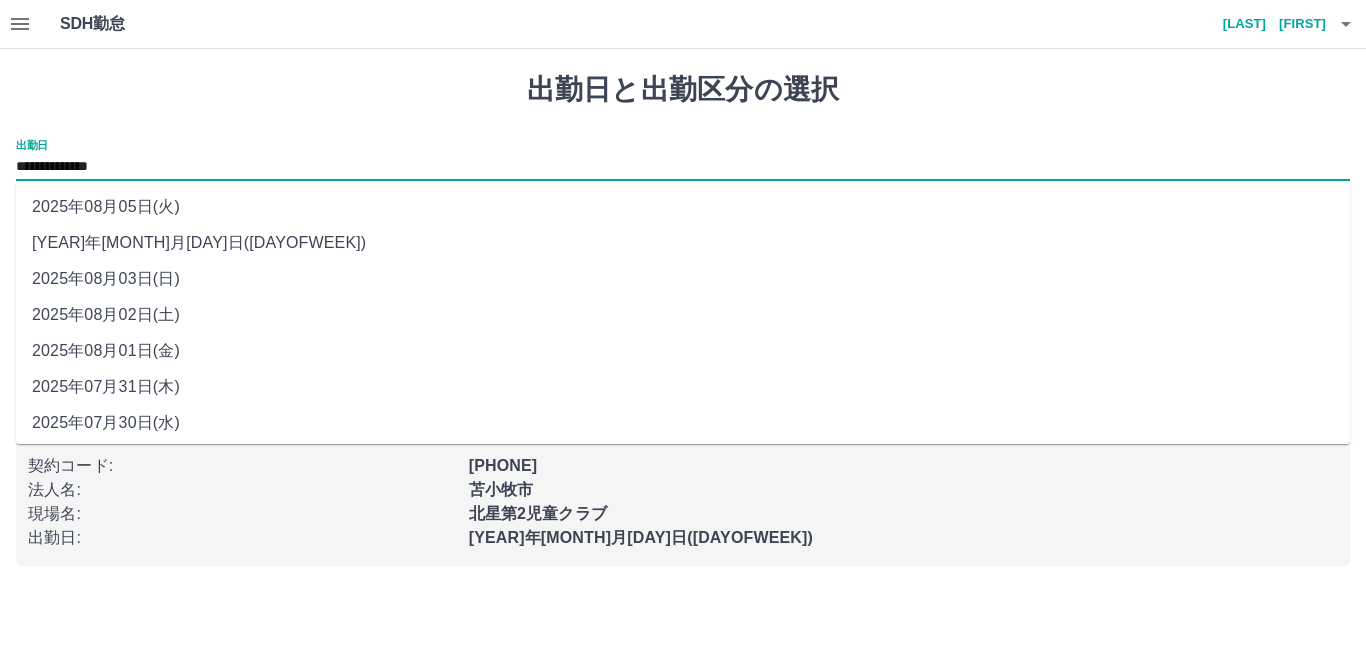 click on "2025年08月03日(日)" at bounding box center (683, 279) 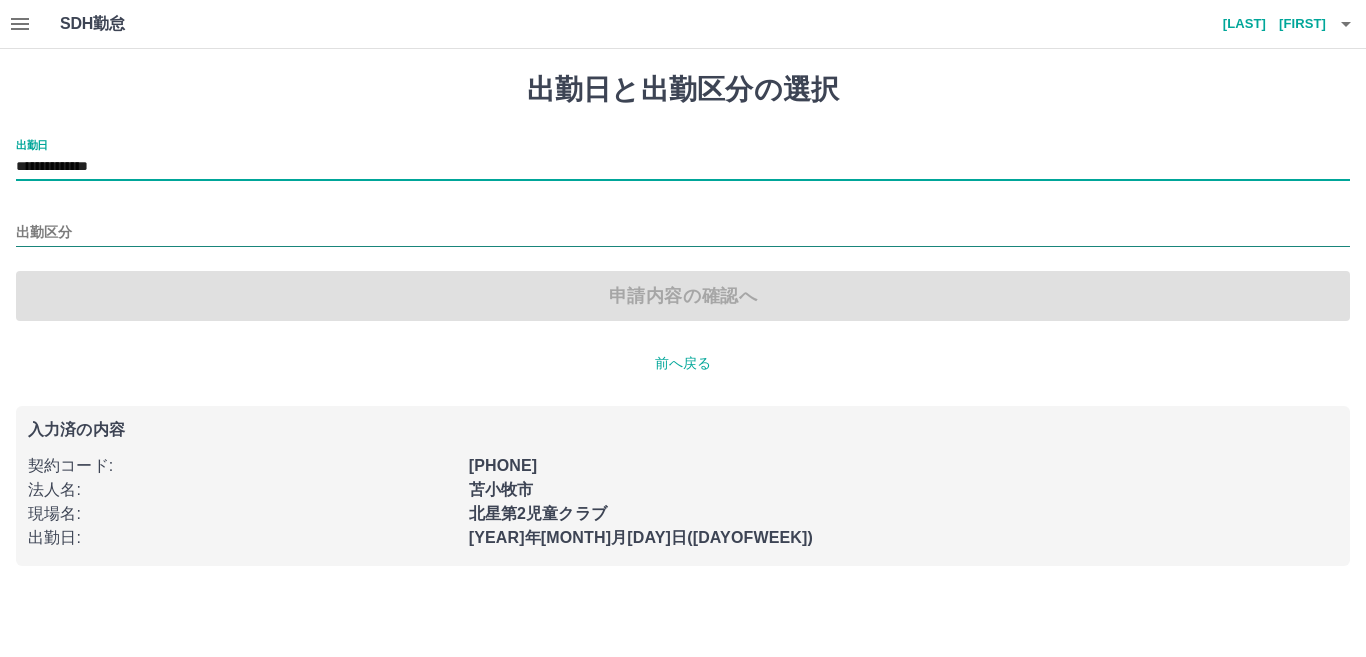 click on "出勤区分" at bounding box center (683, 233) 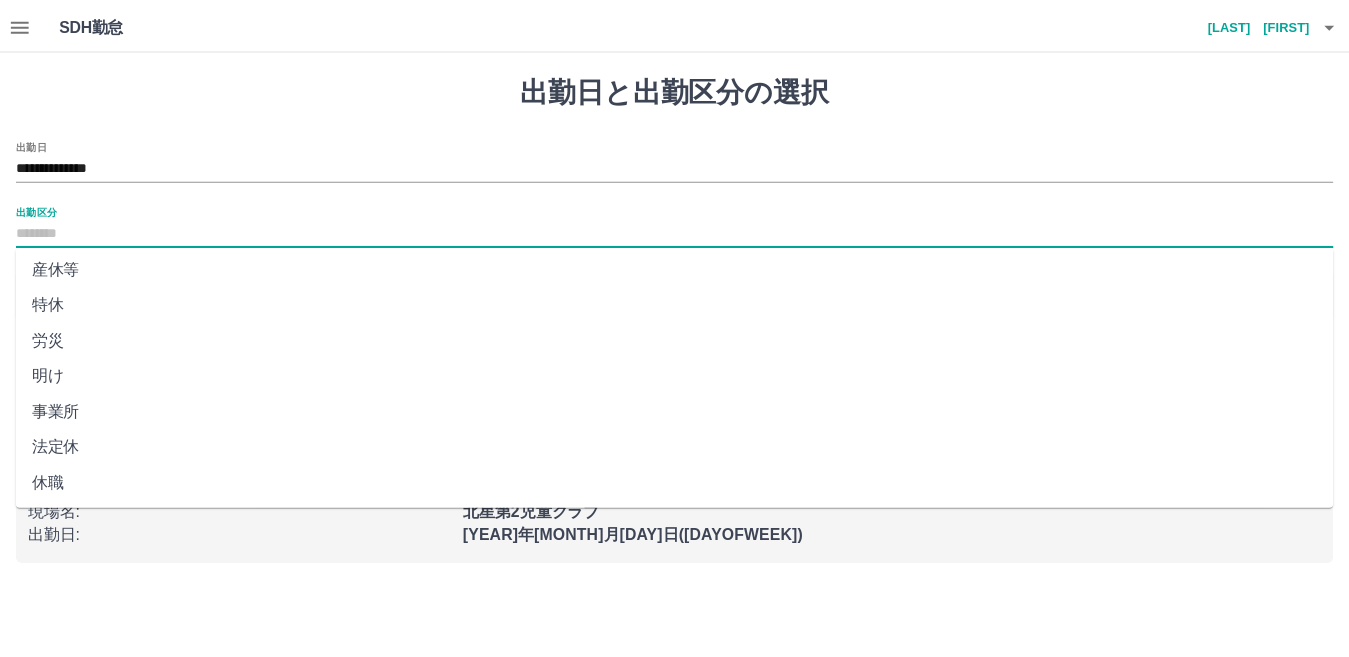 scroll, scrollTop: 401, scrollLeft: 0, axis: vertical 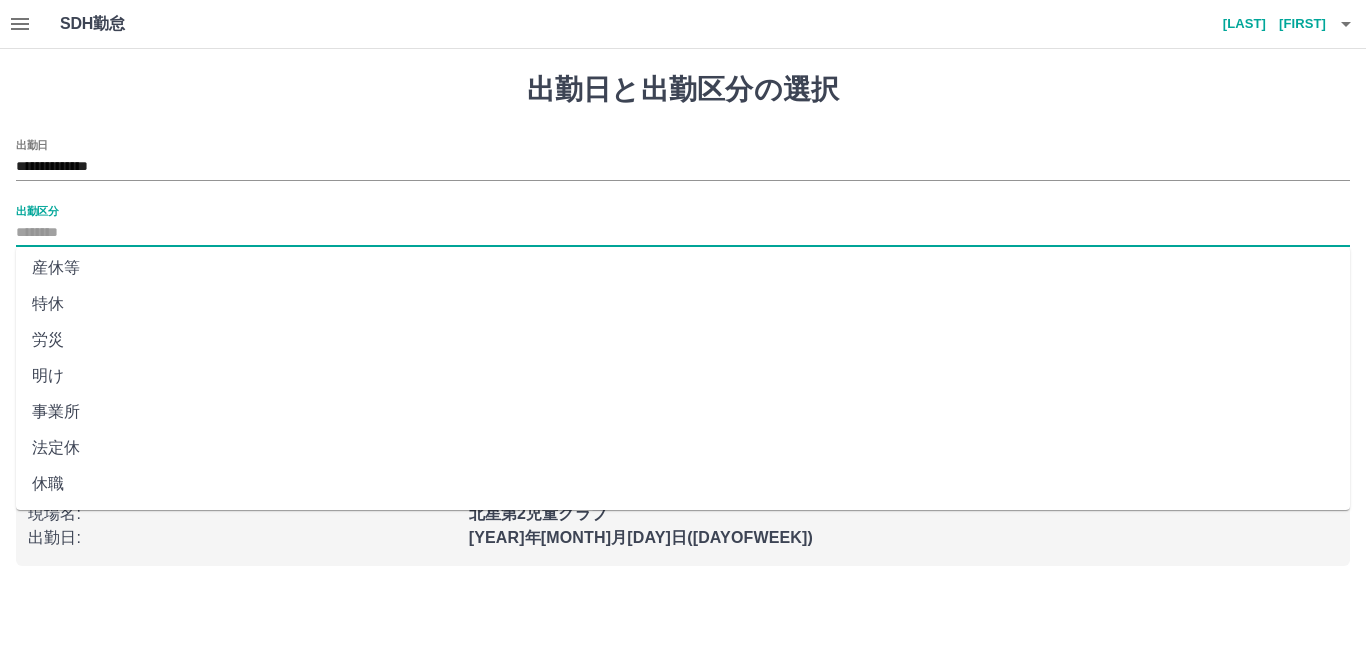 click on "法定休" at bounding box center [683, 448] 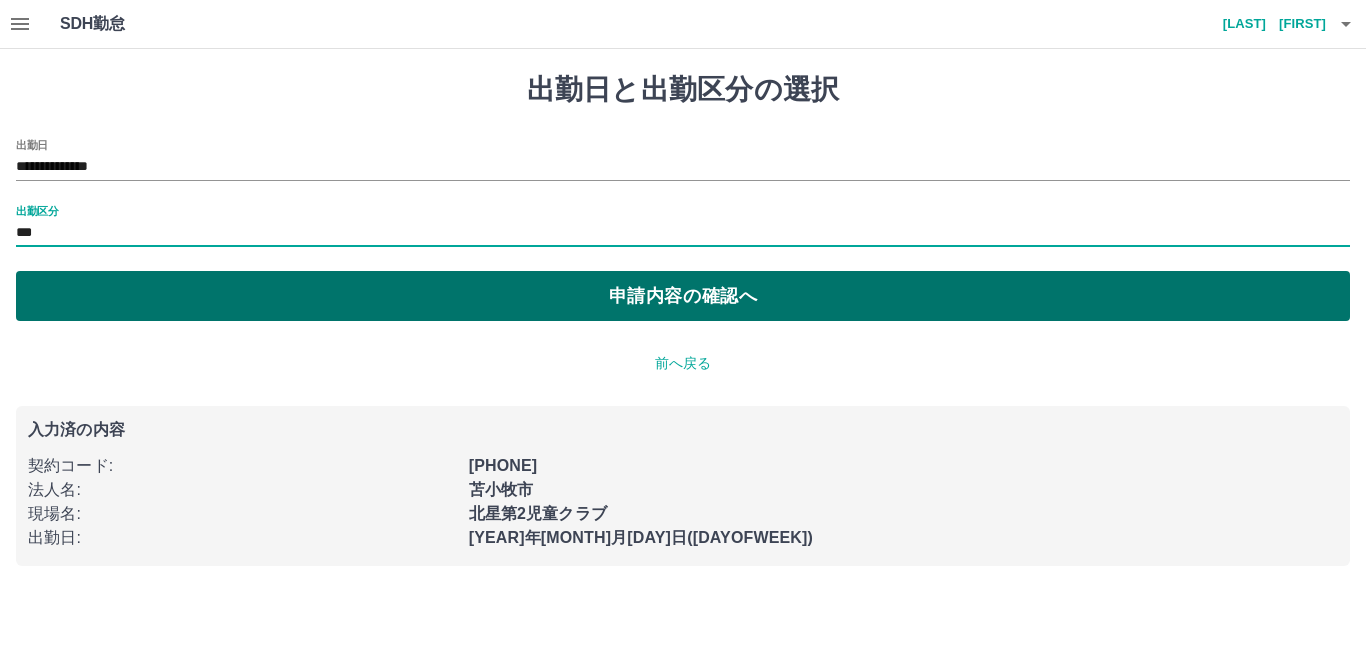 click on "申請内容の確認へ" at bounding box center [683, 296] 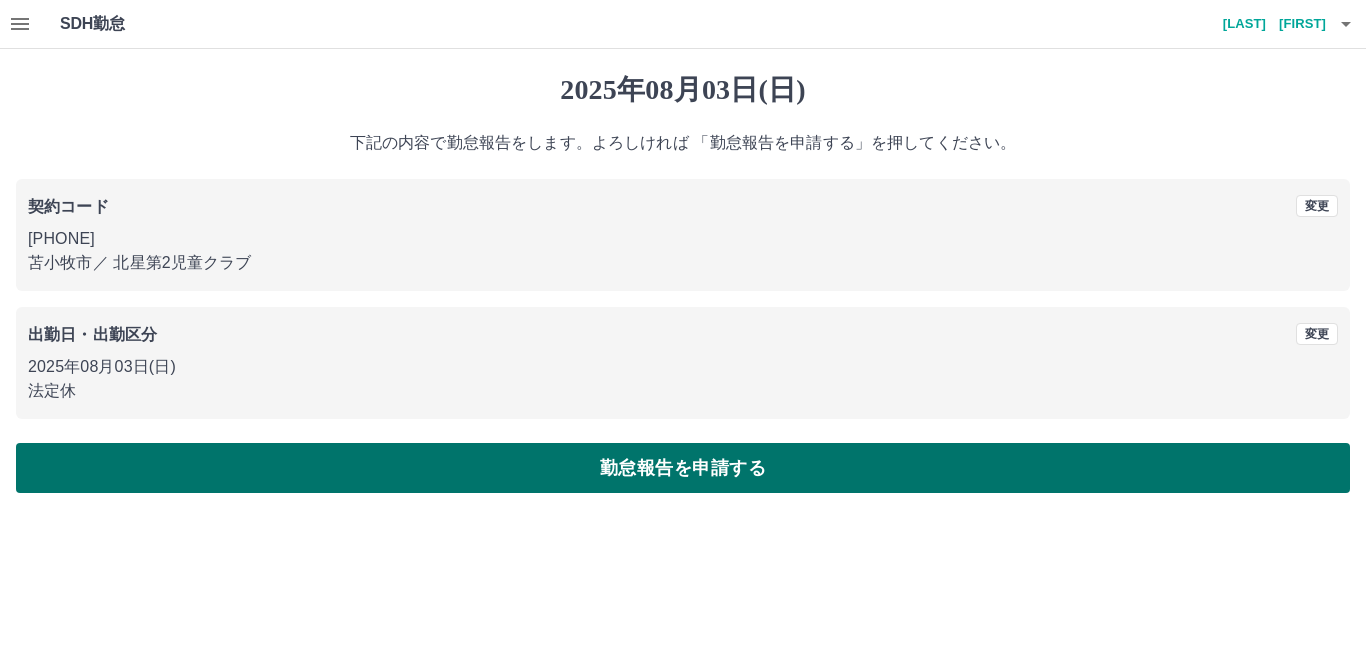 click on "勤怠報告を申請する" at bounding box center (683, 468) 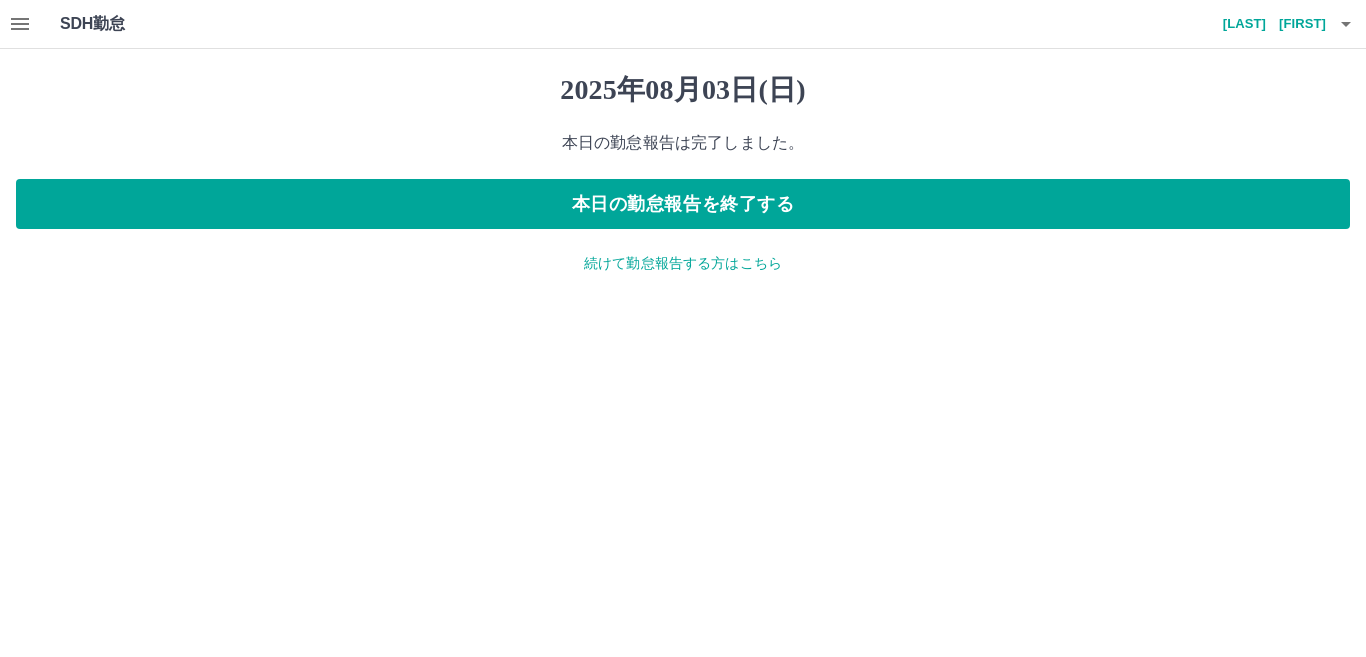 click on "続けて勤怠報告する方はこちら" at bounding box center (683, 263) 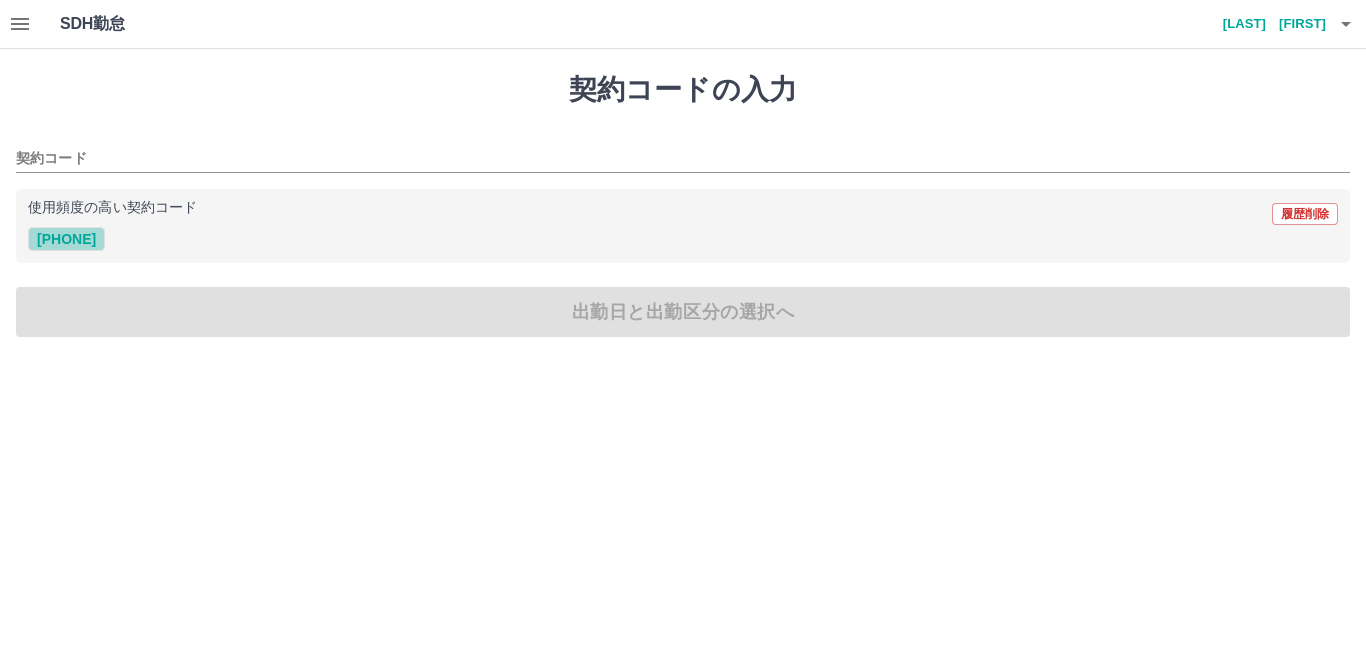 click on "[PHONE]" at bounding box center (66, 239) 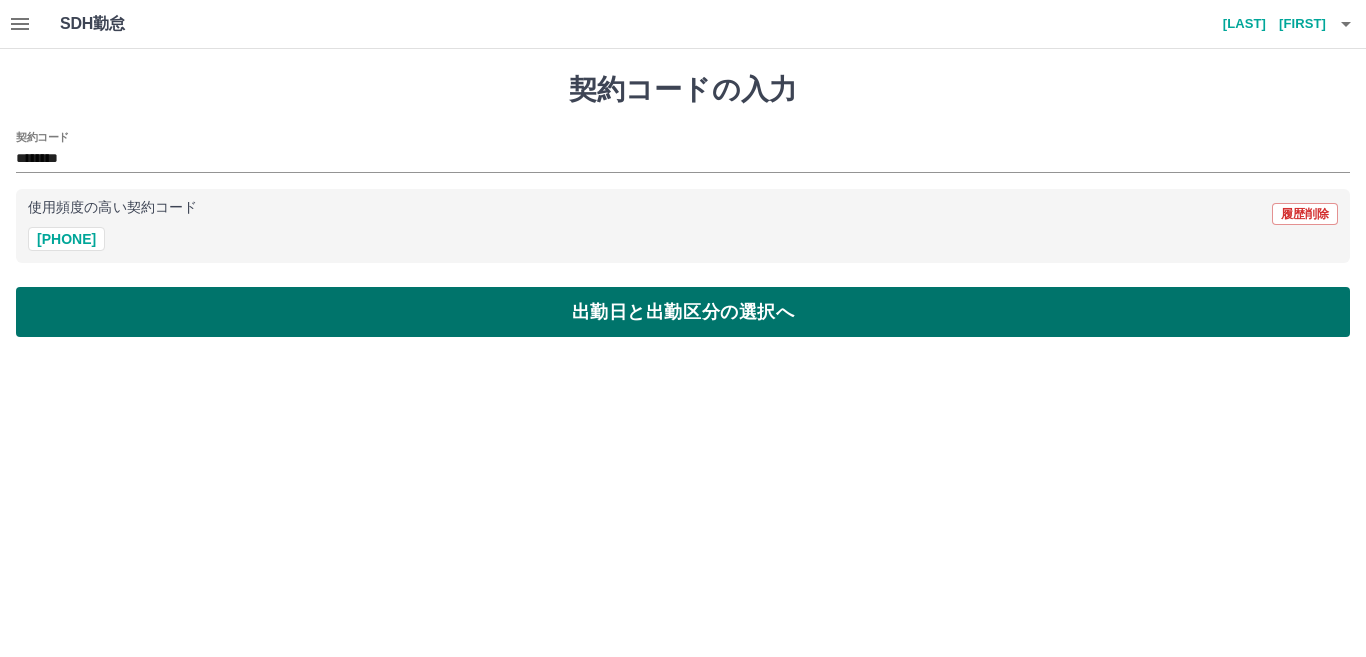 click on "出勤日と出勤区分の選択へ" at bounding box center (683, 312) 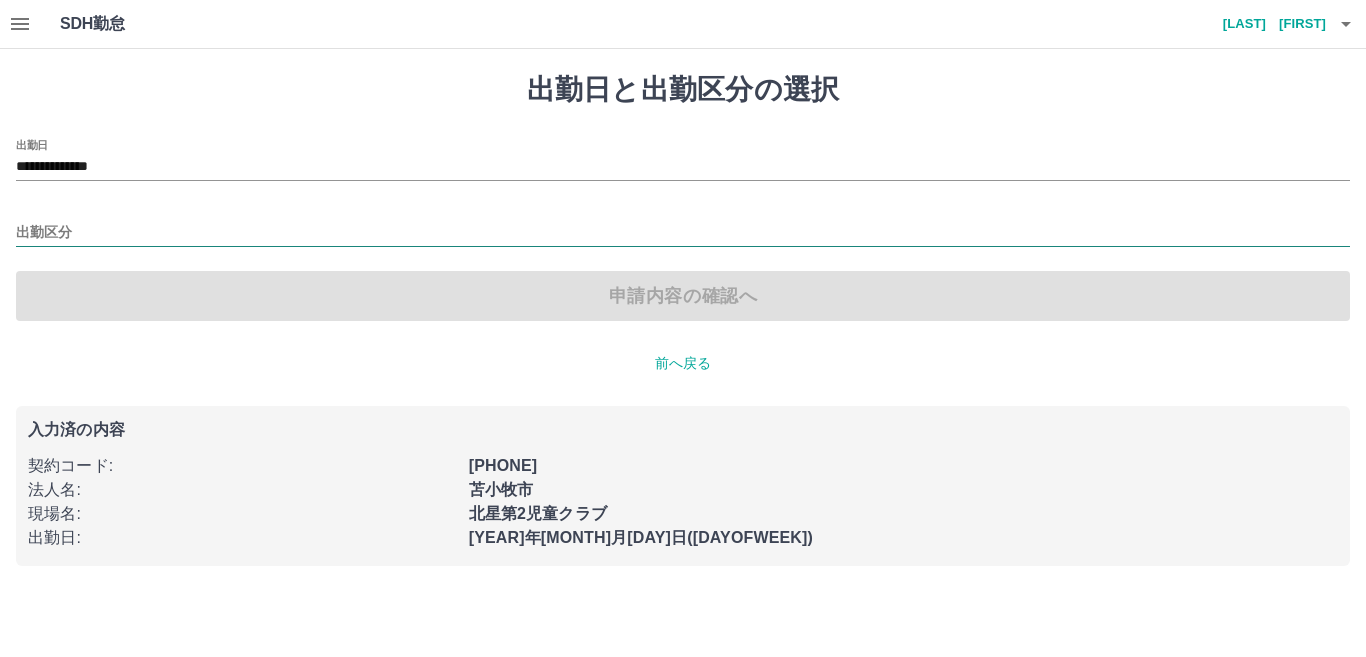 click on "出勤区分" at bounding box center [683, 233] 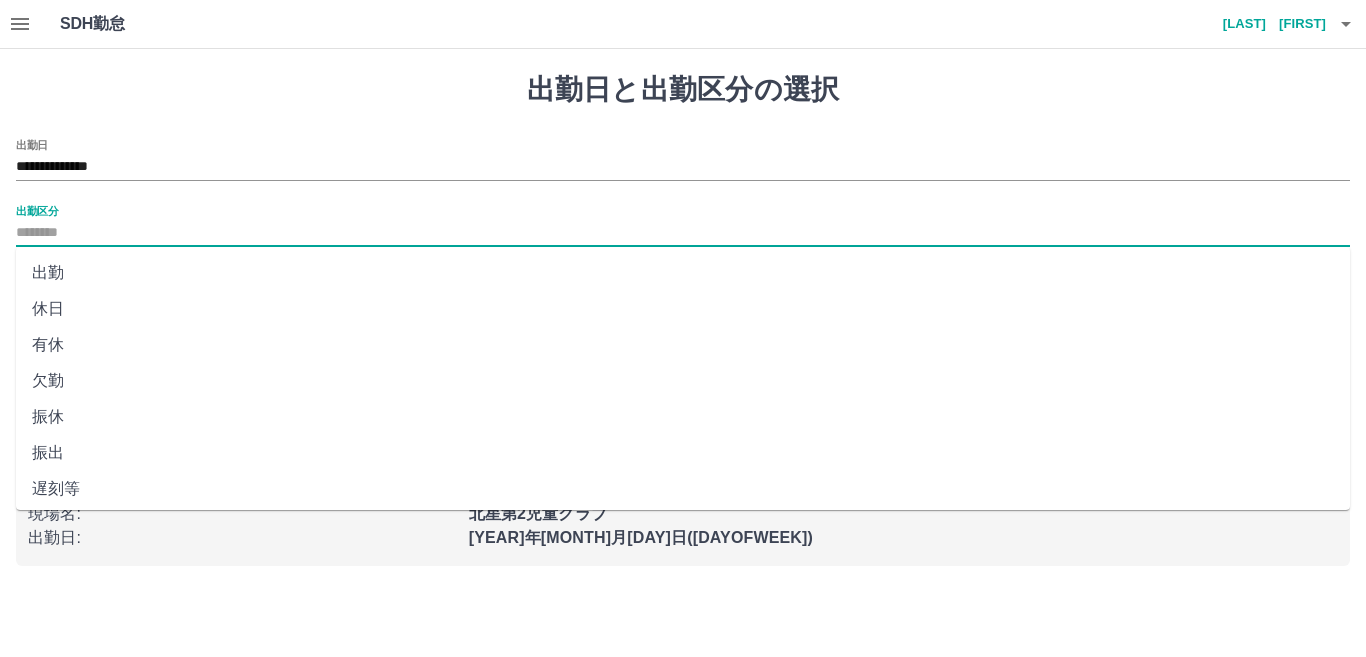 click on "出勤" at bounding box center (683, 273) 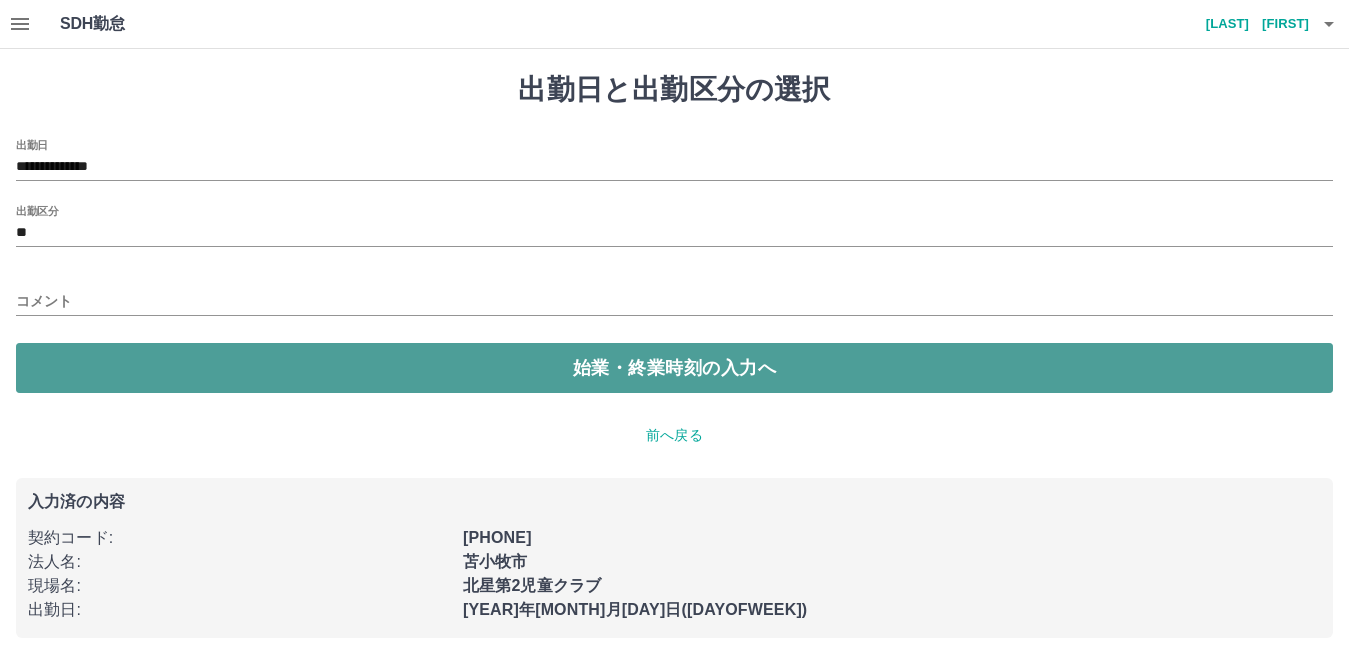 click on "始業・終業時刻の入力へ" at bounding box center (674, 368) 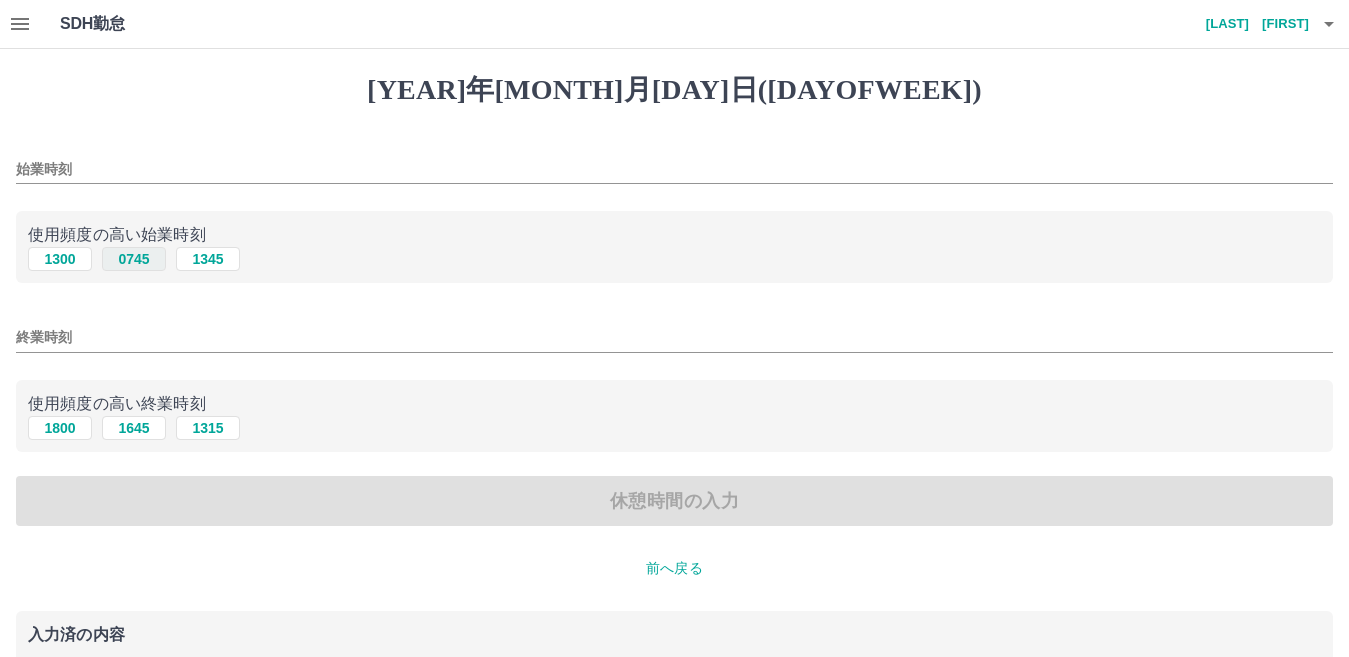 click on "0745" at bounding box center (134, 259) 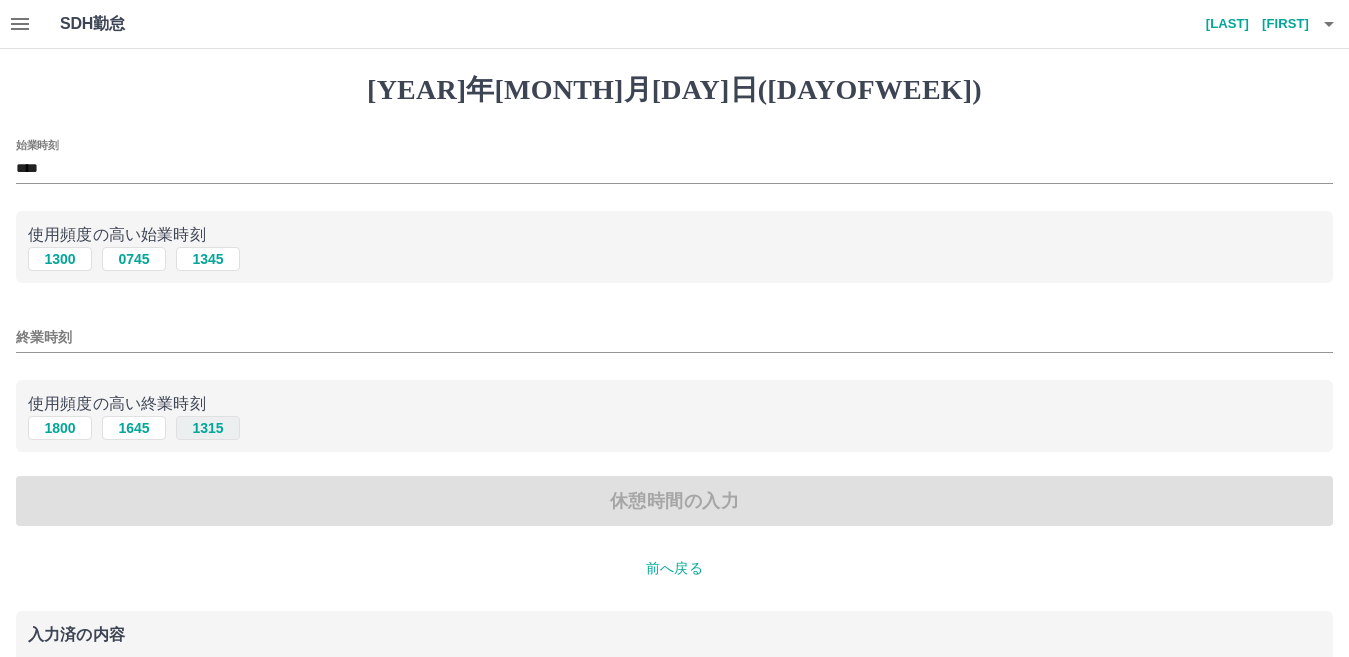 click on "1315" at bounding box center (208, 428) 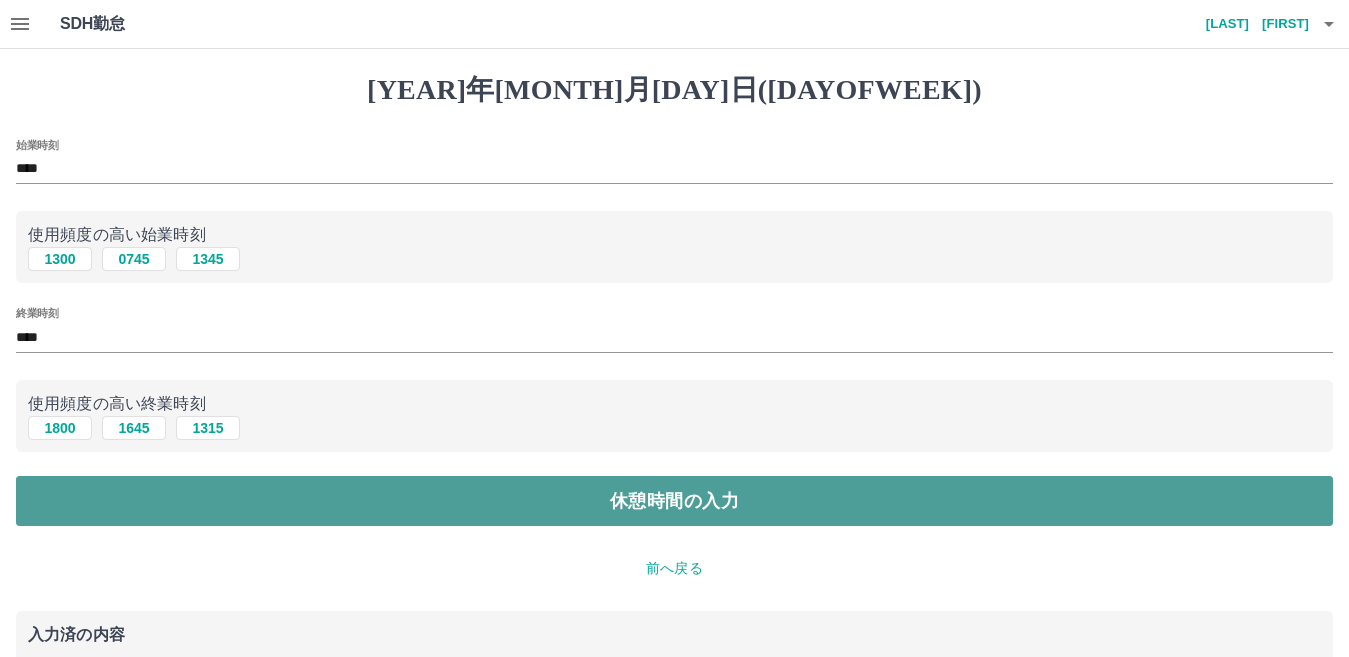 click on "休憩時間の入力" at bounding box center (674, 501) 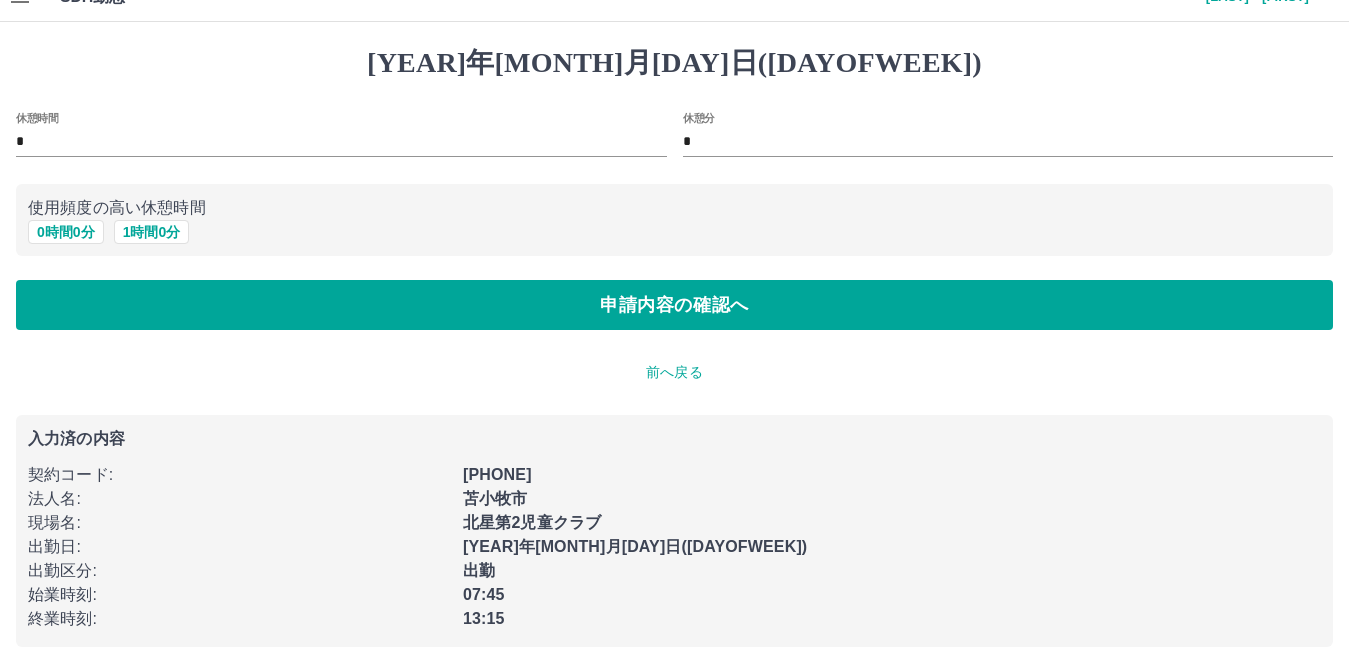 scroll, scrollTop: 42, scrollLeft: 0, axis: vertical 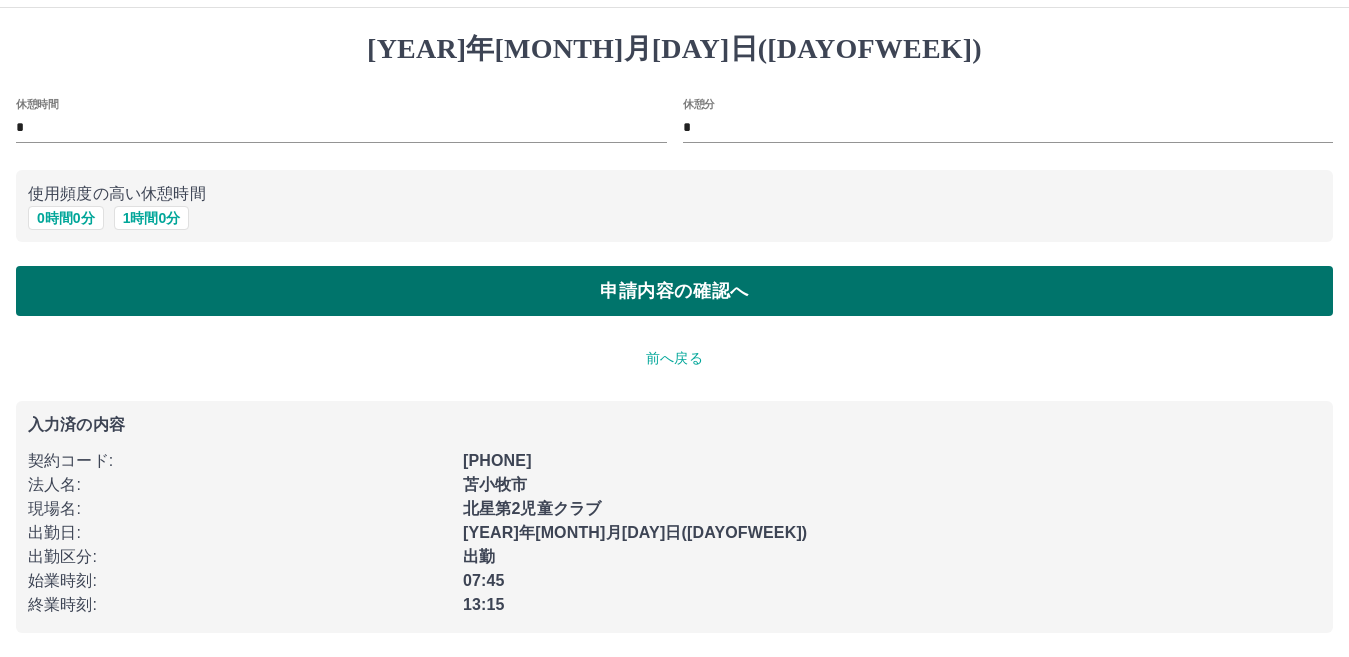 click on "申請内容の確認へ" at bounding box center (674, 291) 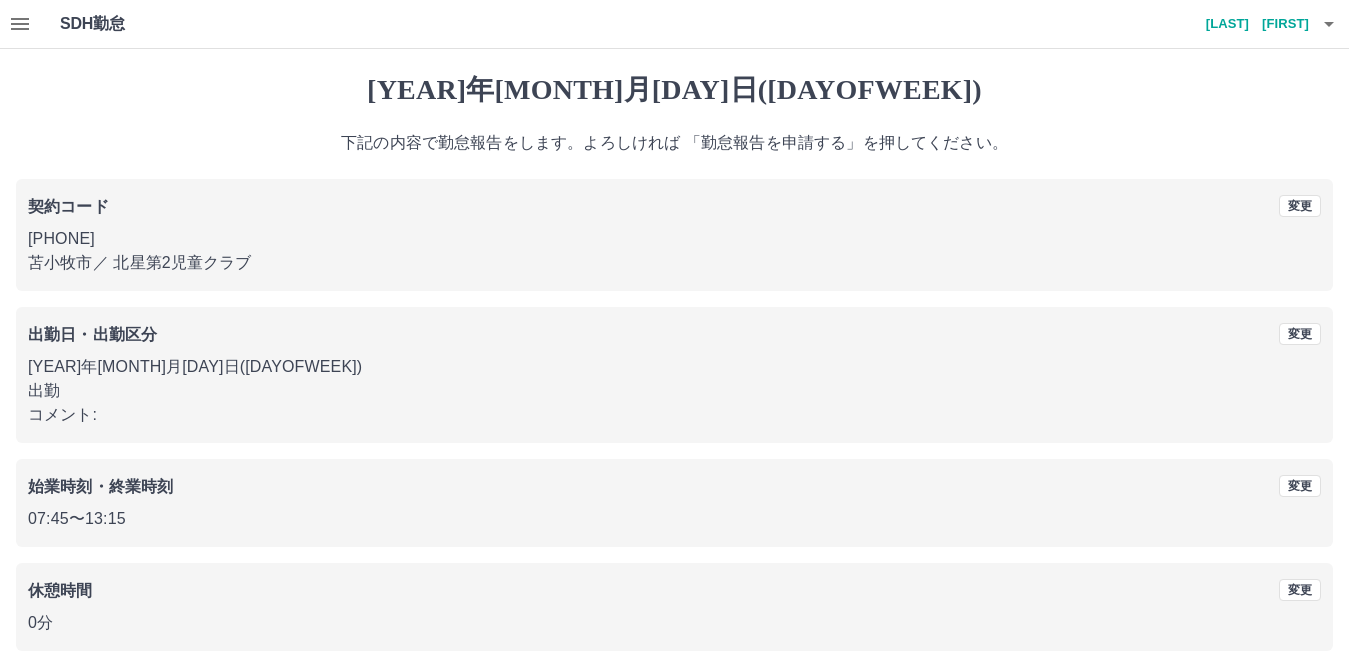 scroll, scrollTop: 92, scrollLeft: 0, axis: vertical 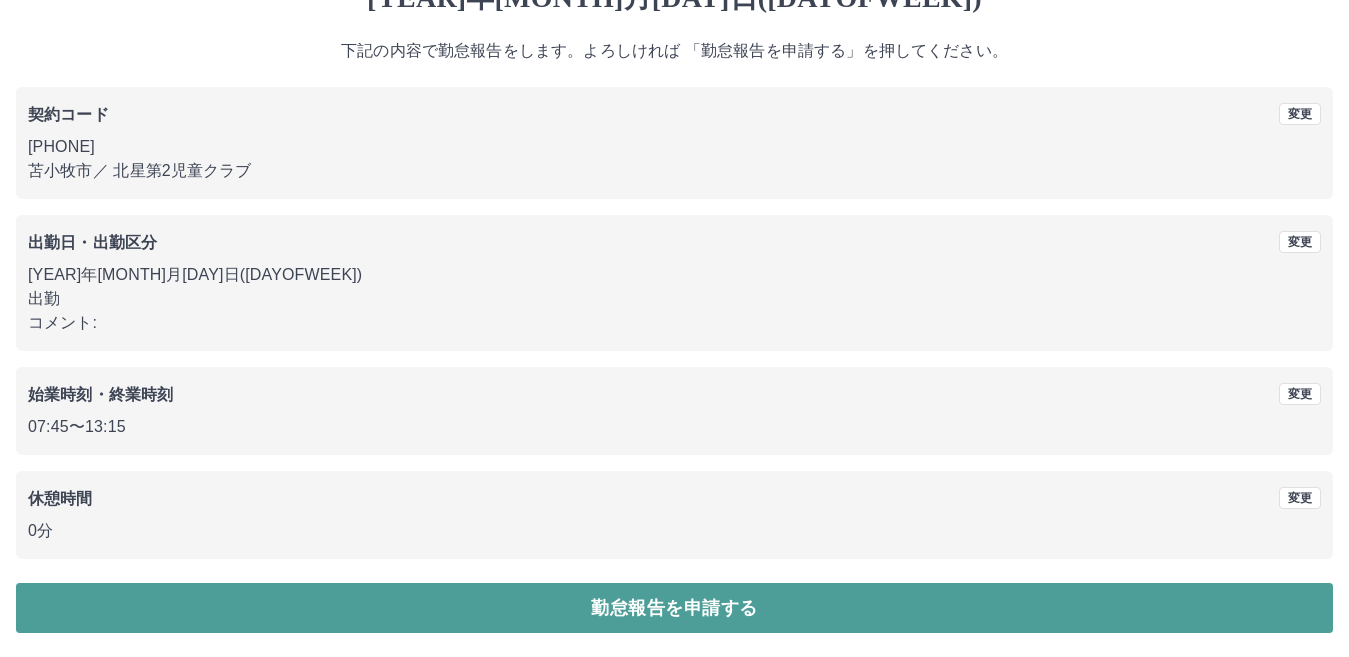 click on "勤怠報告を申請する" at bounding box center (674, 608) 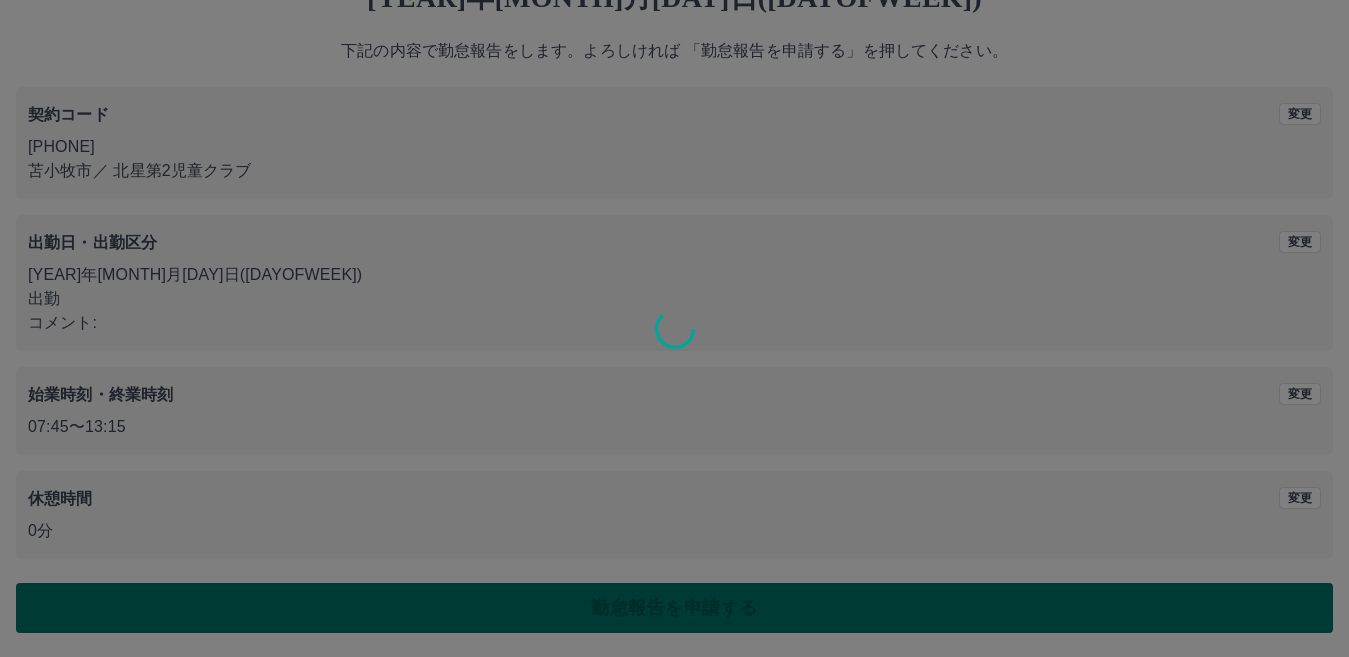 scroll, scrollTop: 0, scrollLeft: 0, axis: both 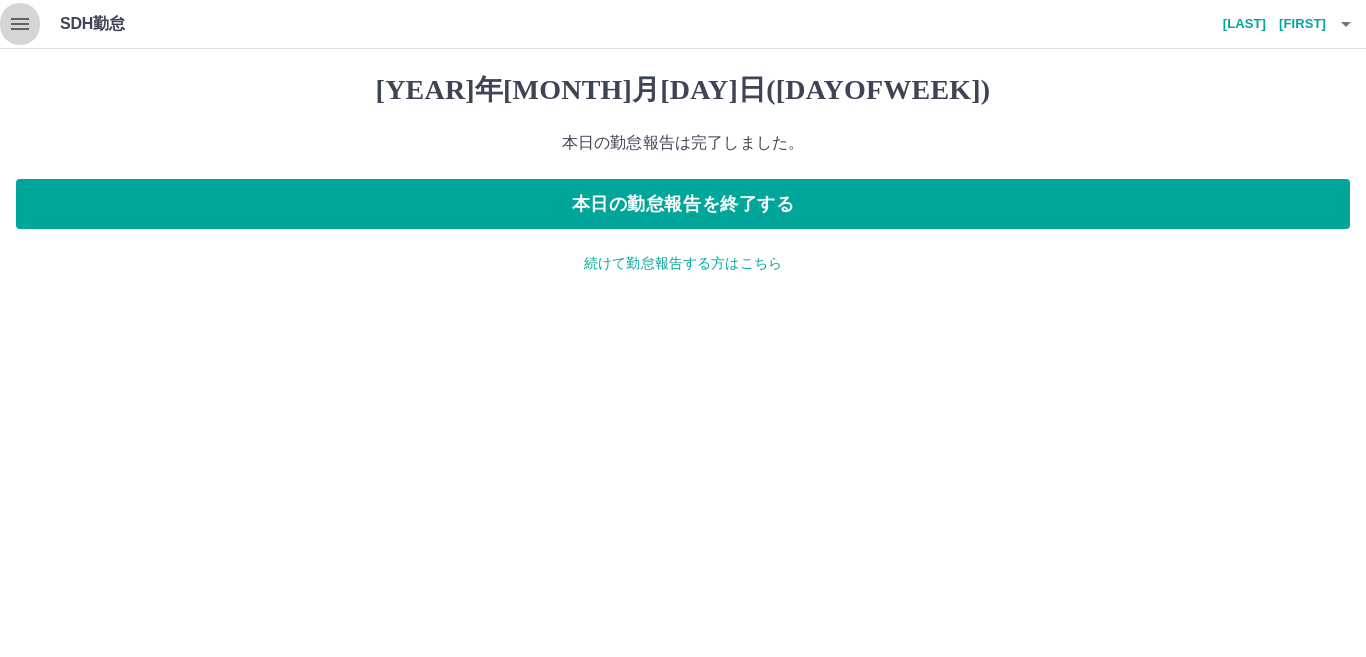 click 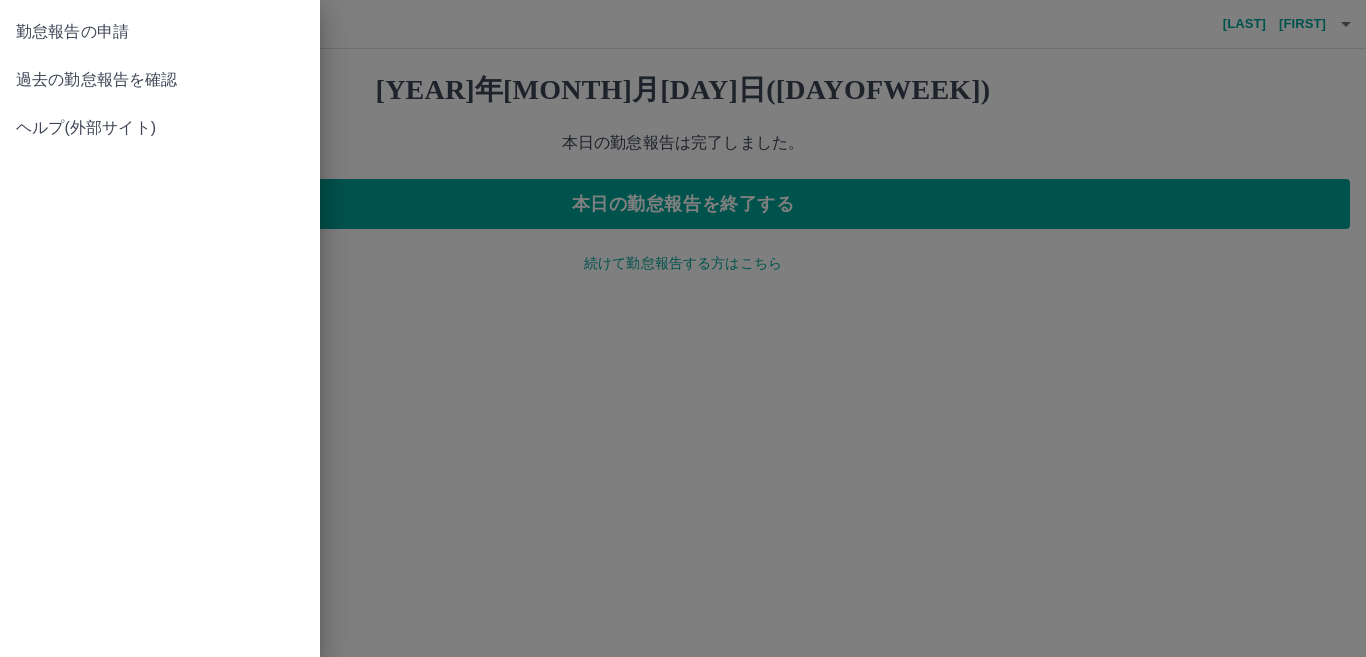 click on "過去の勤怠報告を確認" at bounding box center (160, 80) 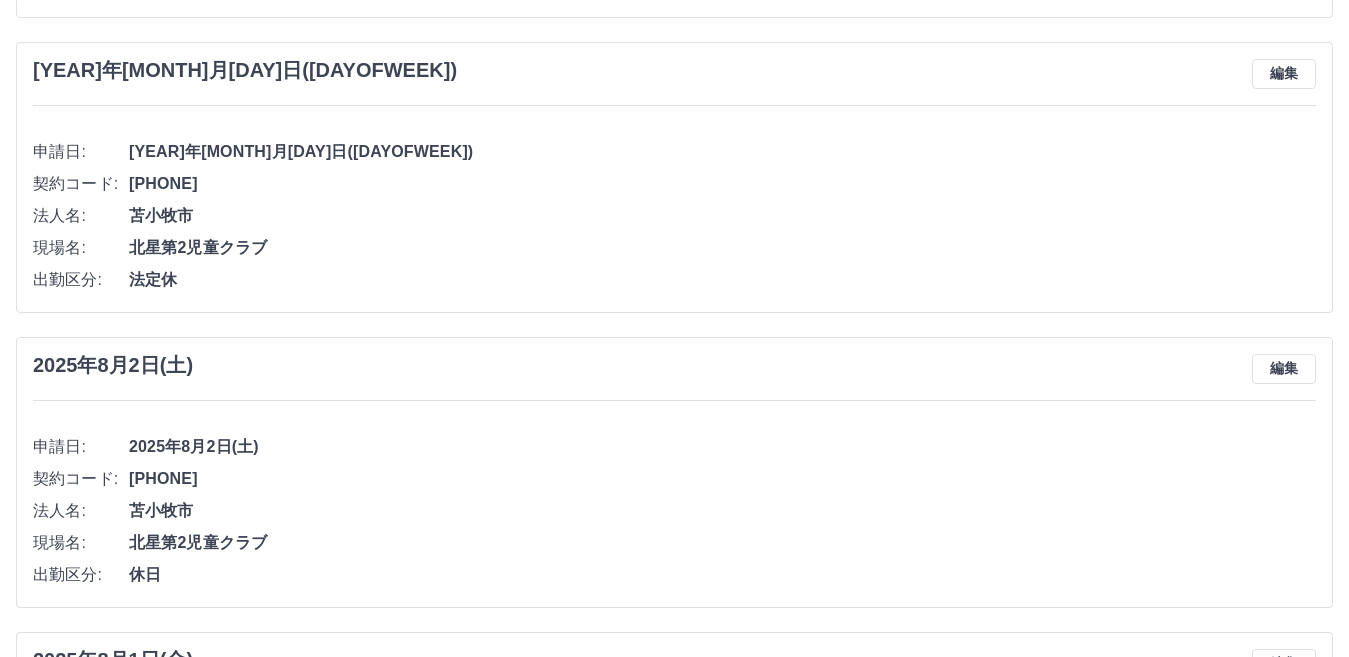 scroll, scrollTop: 64, scrollLeft: 0, axis: vertical 